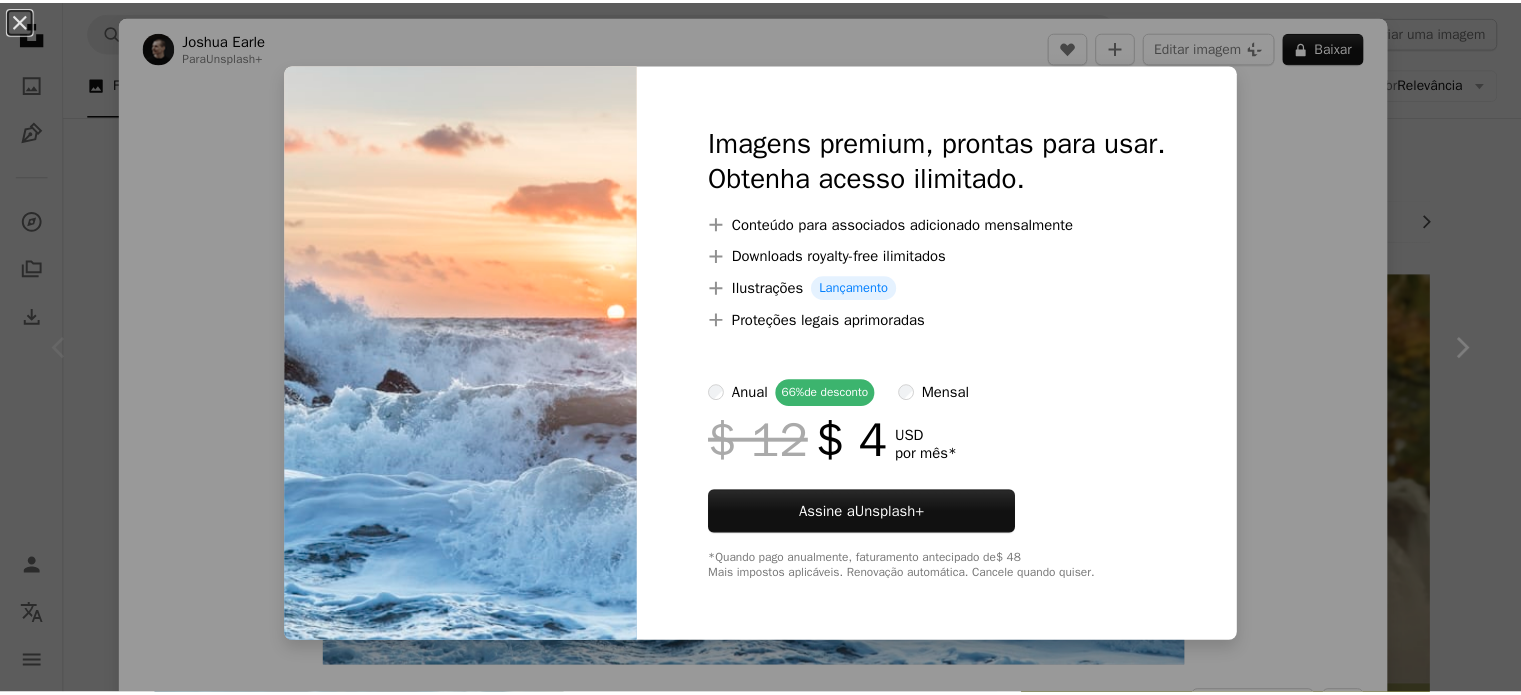 scroll, scrollTop: 0, scrollLeft: 0, axis: both 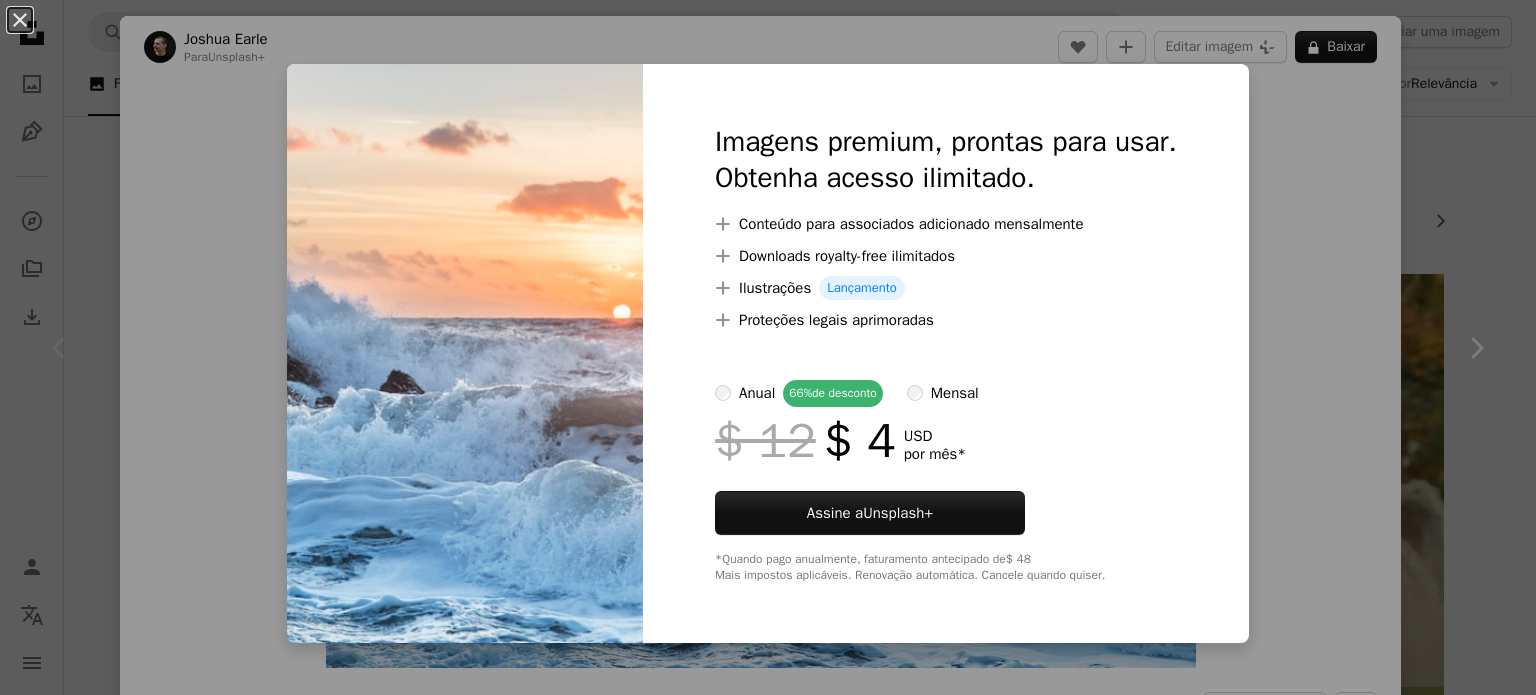 click on "An X shape Imagens premium, prontas para usar. Obtenha acesso ilimitado. A plus sign Conteúdo para associados adicionado mensalmente A plus sign Downloads royalty-free ilimitados A plus sign Ilustrações  Lançamento A plus sign Proteções legais aprimoradas anual 66%  de desconto mensal $ 12   $ 4 USD por mês * Assine a  Unsplash+ *Quando pago anualmente, faturamento antecipado de  $ 48 Mais impostos aplicáveis. Renovação automática. Cancele quando quiser." at bounding box center (768, 347) 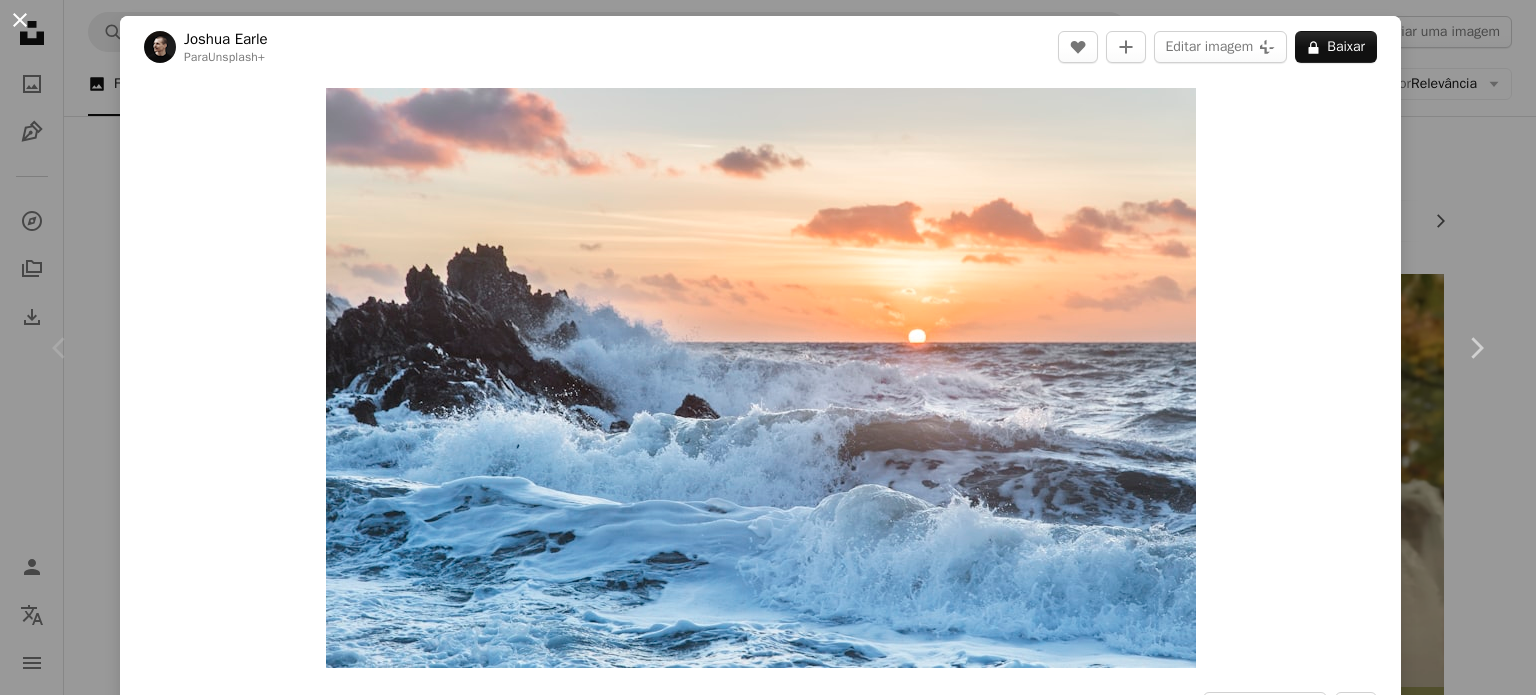 click on "An X shape" at bounding box center (20, 20) 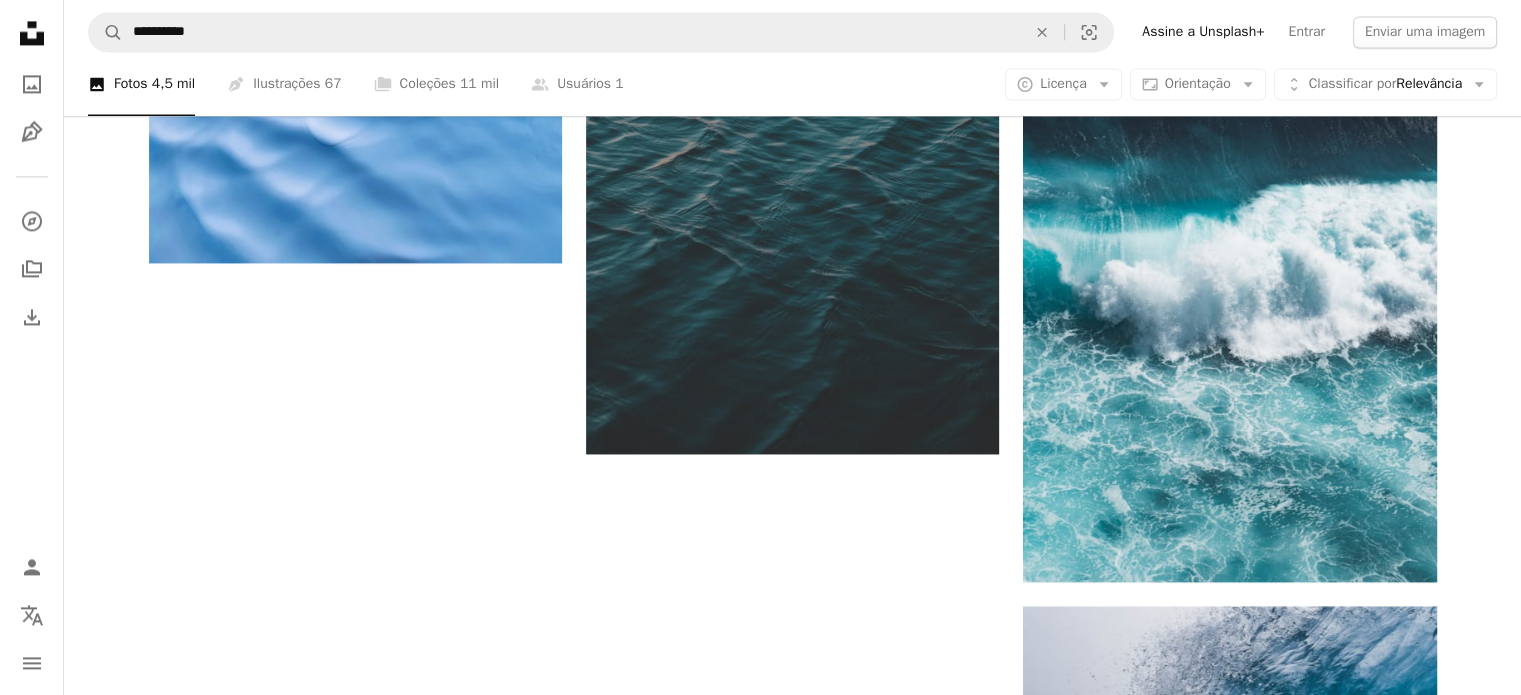 scroll, scrollTop: 2851, scrollLeft: 0, axis: vertical 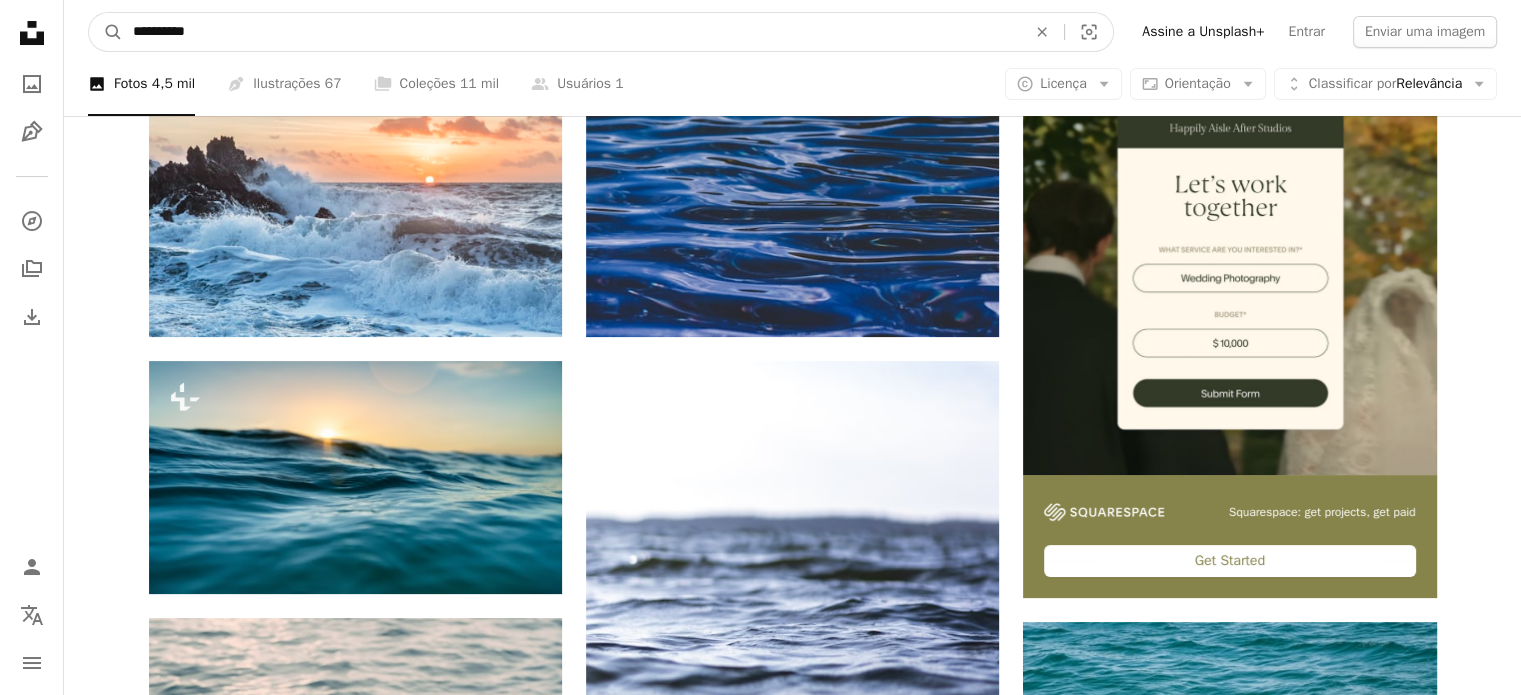click on "**********" at bounding box center (571, 32) 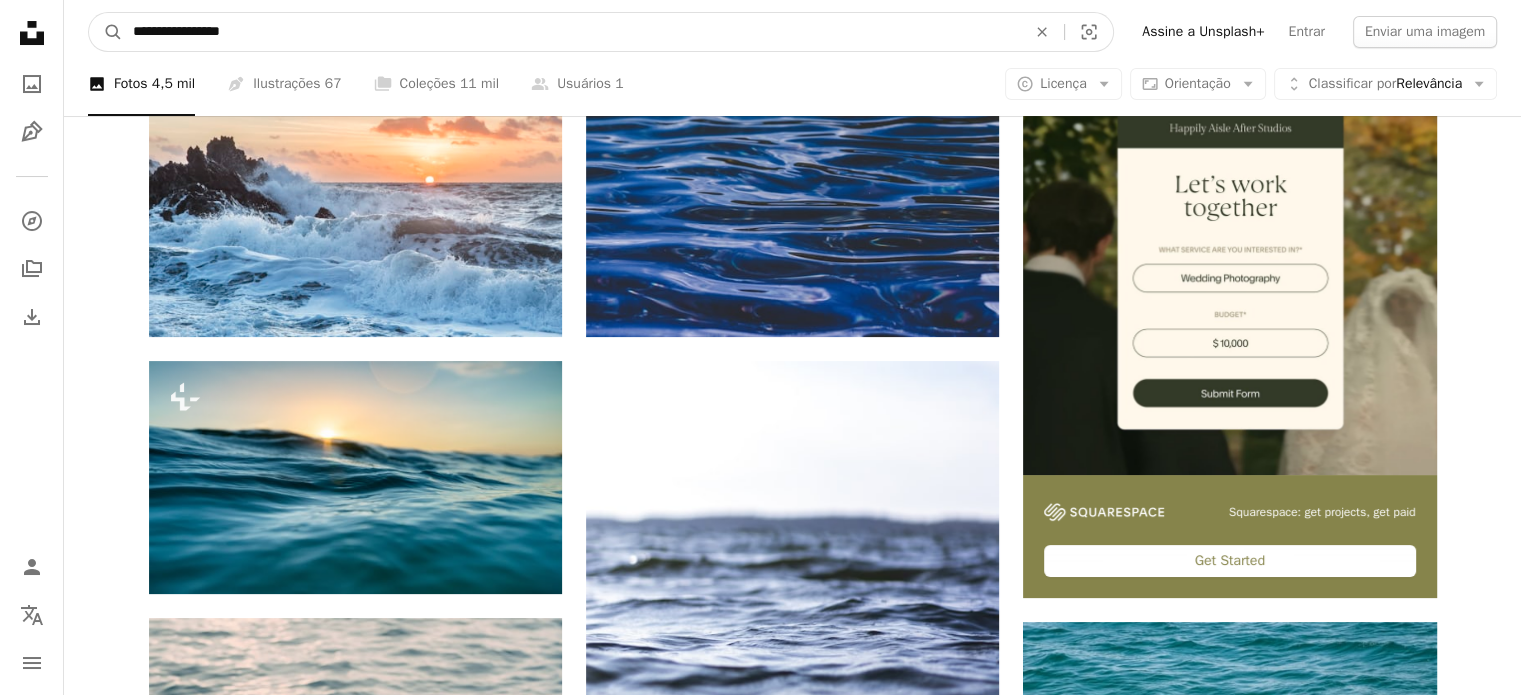 type on "**********" 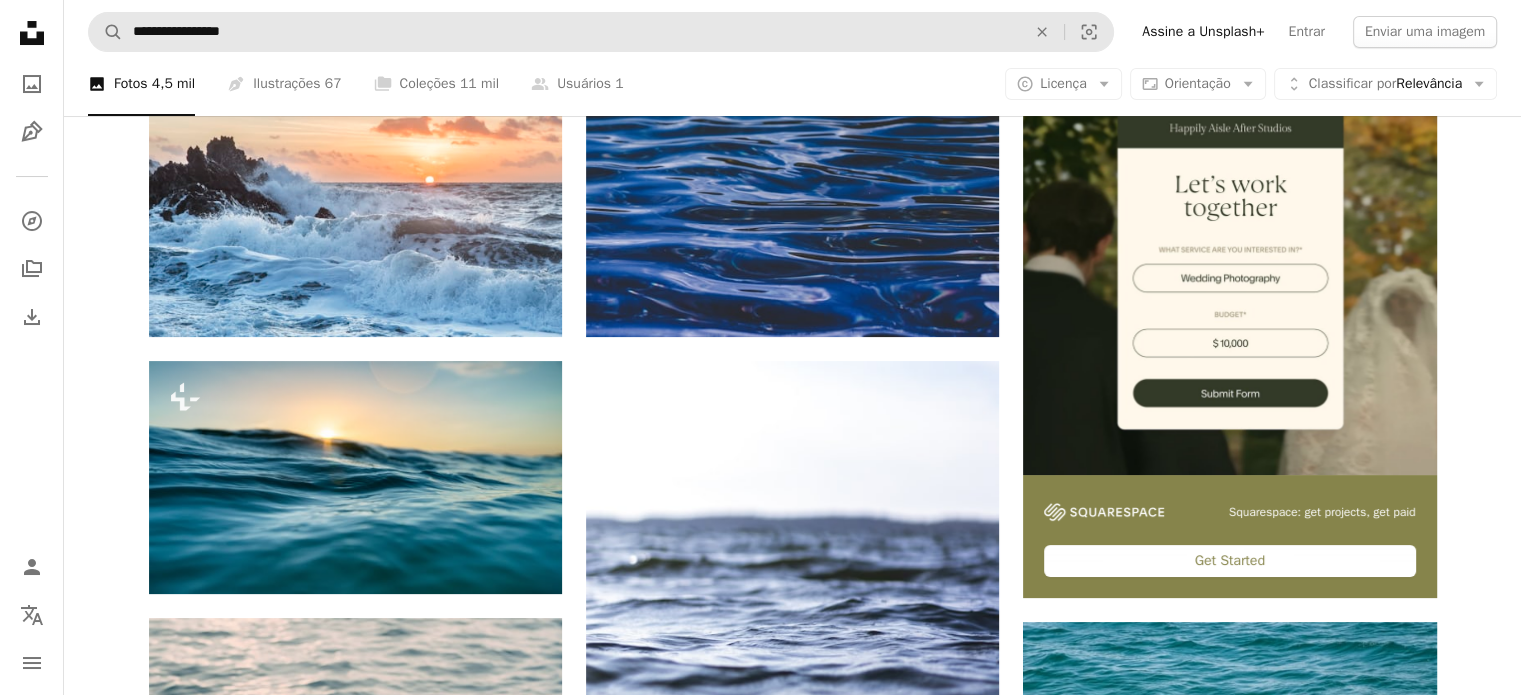 scroll, scrollTop: 0, scrollLeft: 0, axis: both 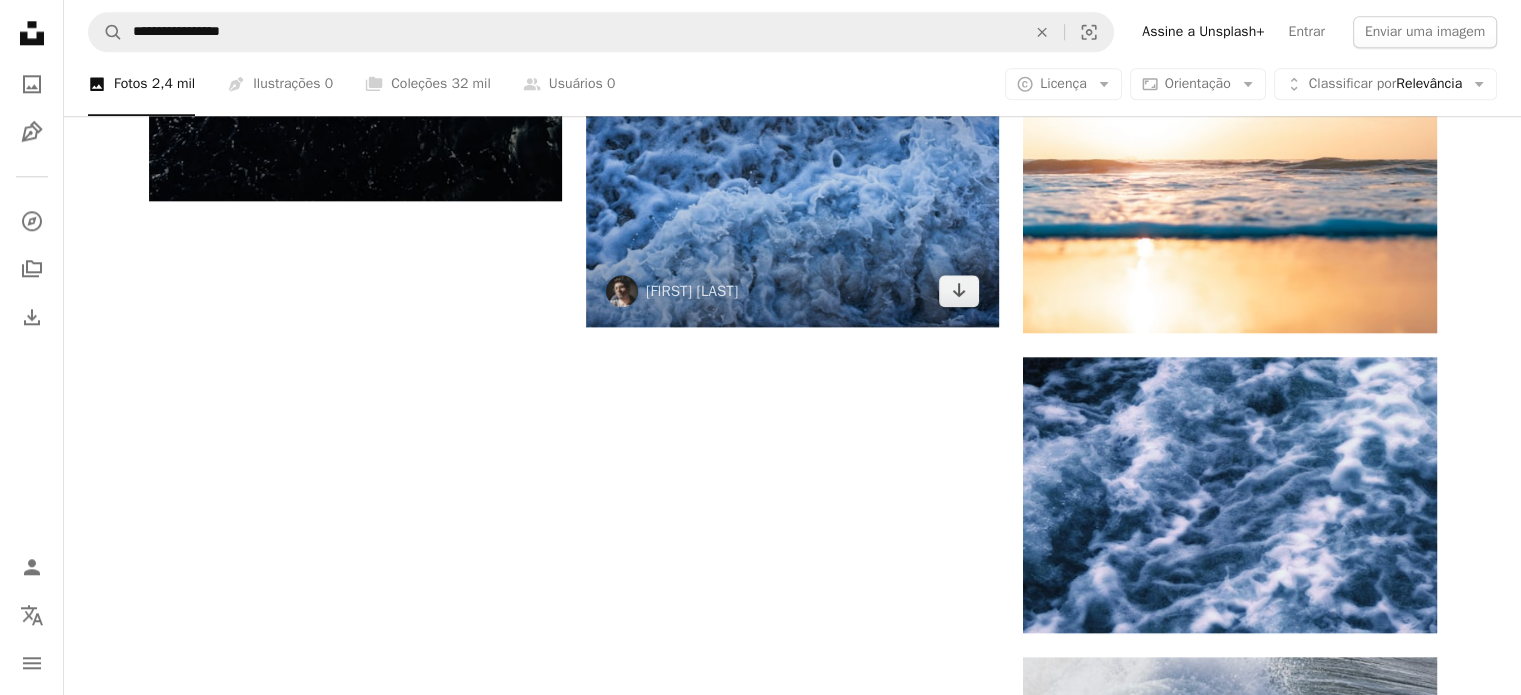 click at bounding box center [792, 188] 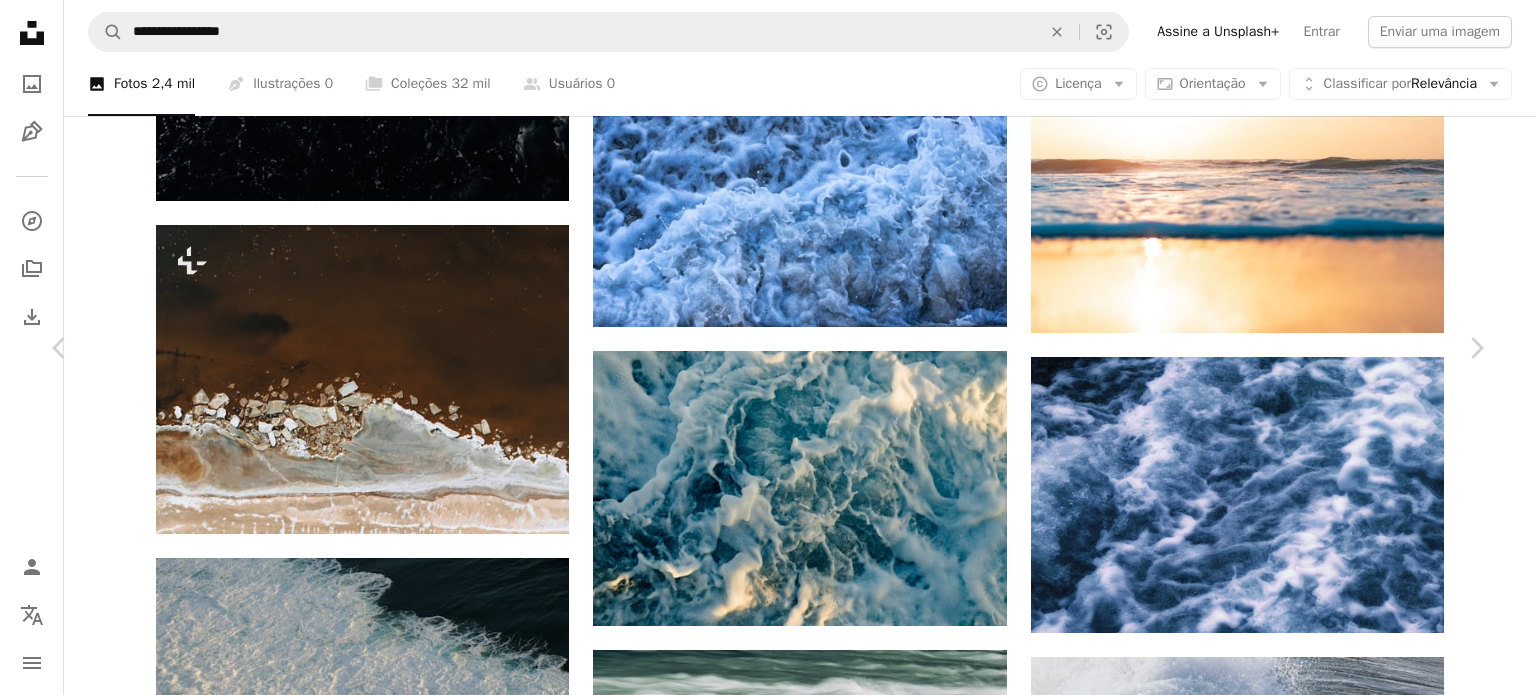 click on "Baixar gratuitamente" at bounding box center [1266, 4692] 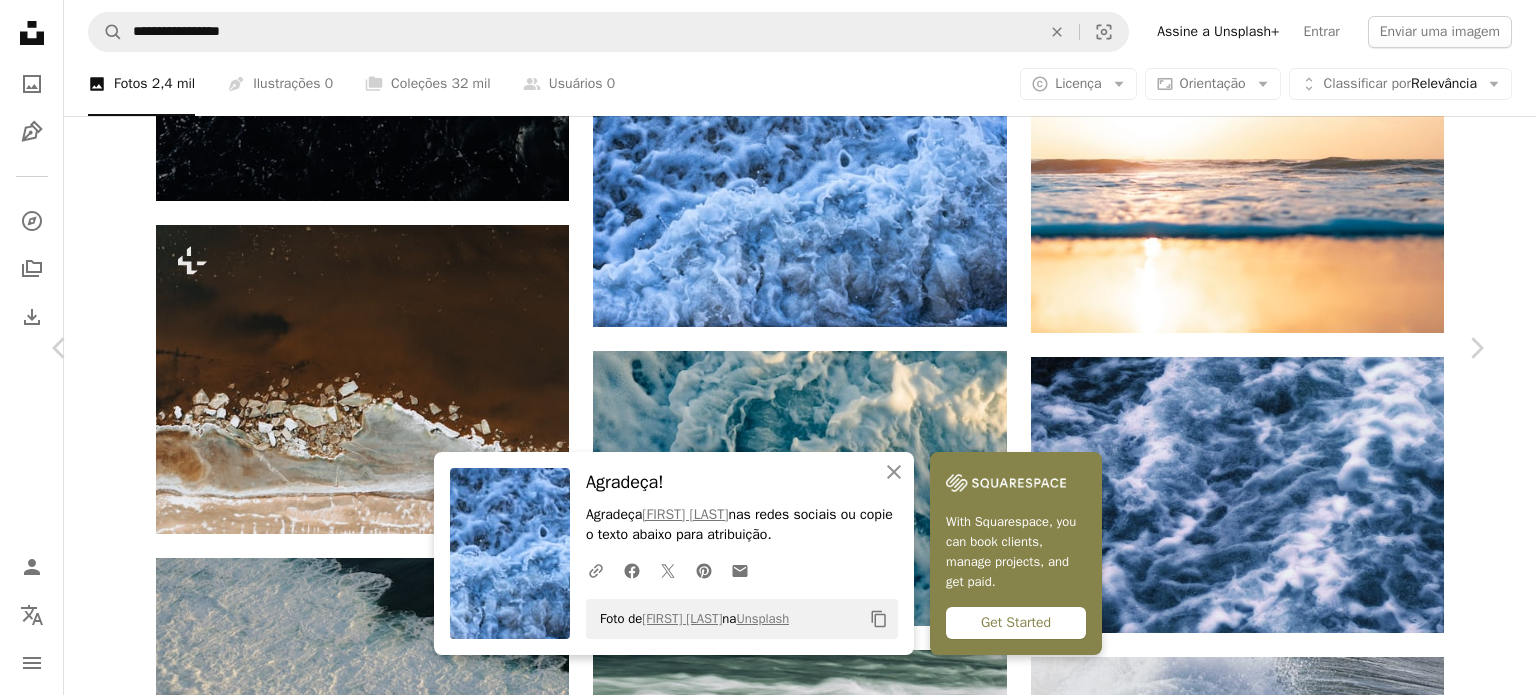 click on "An X shape" at bounding box center (20, 20) 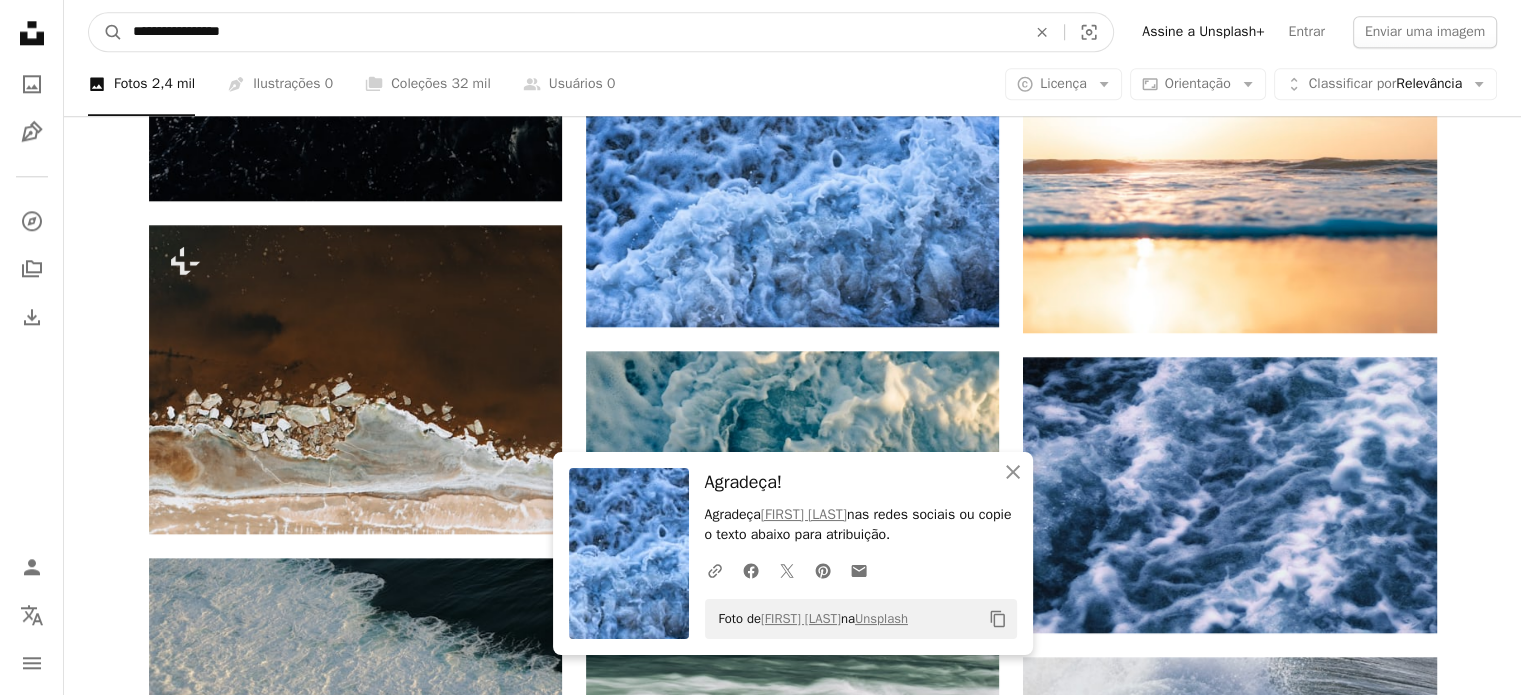 drag, startPoint x: 289, startPoint y: 37, endPoint x: 36, endPoint y: 22, distance: 253.44427 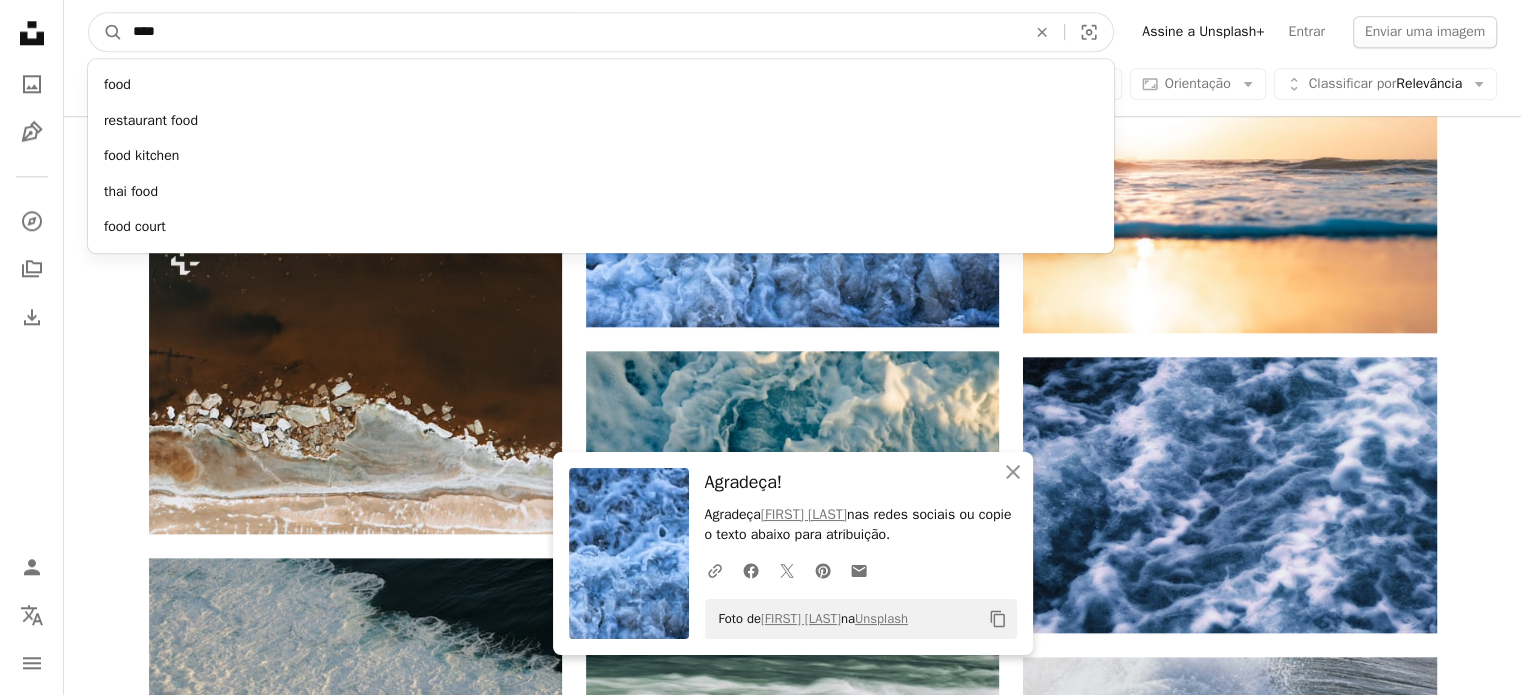 type on "****" 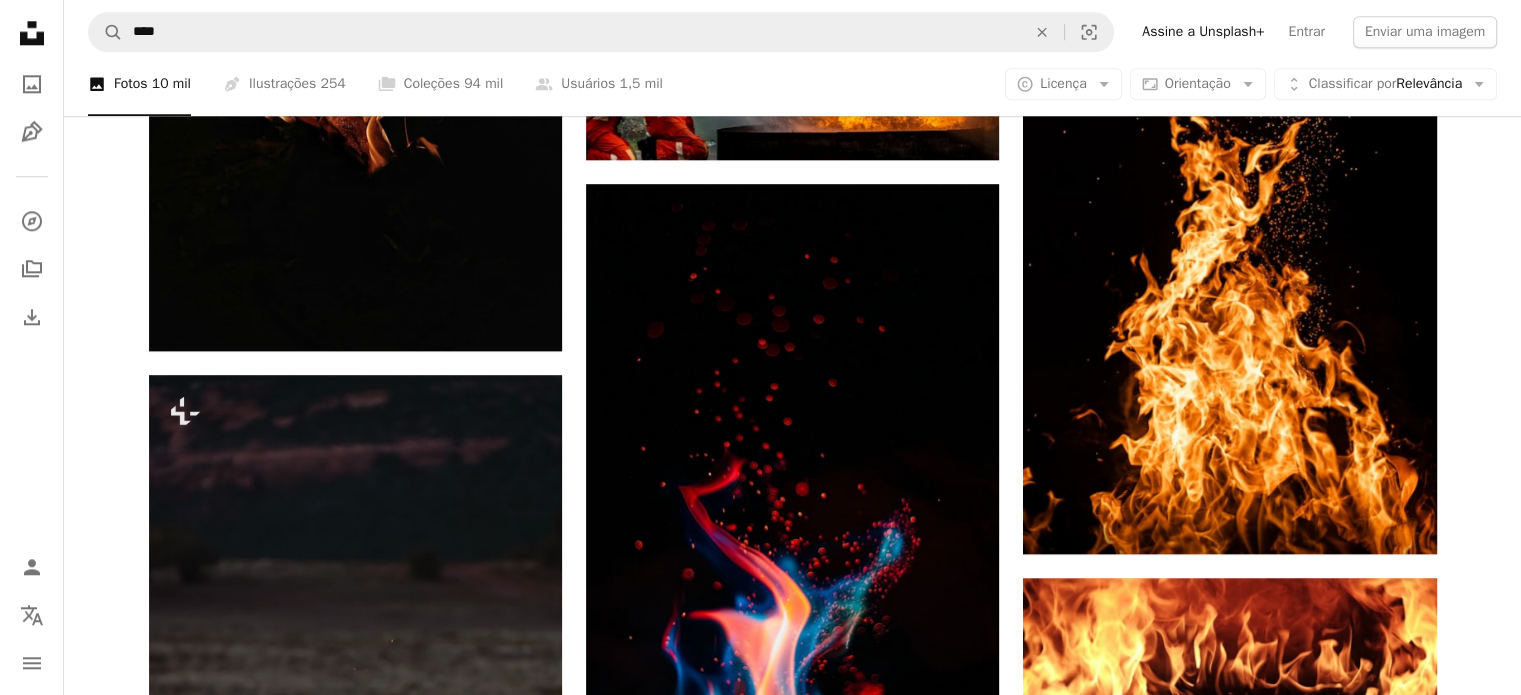 scroll, scrollTop: 0, scrollLeft: 0, axis: both 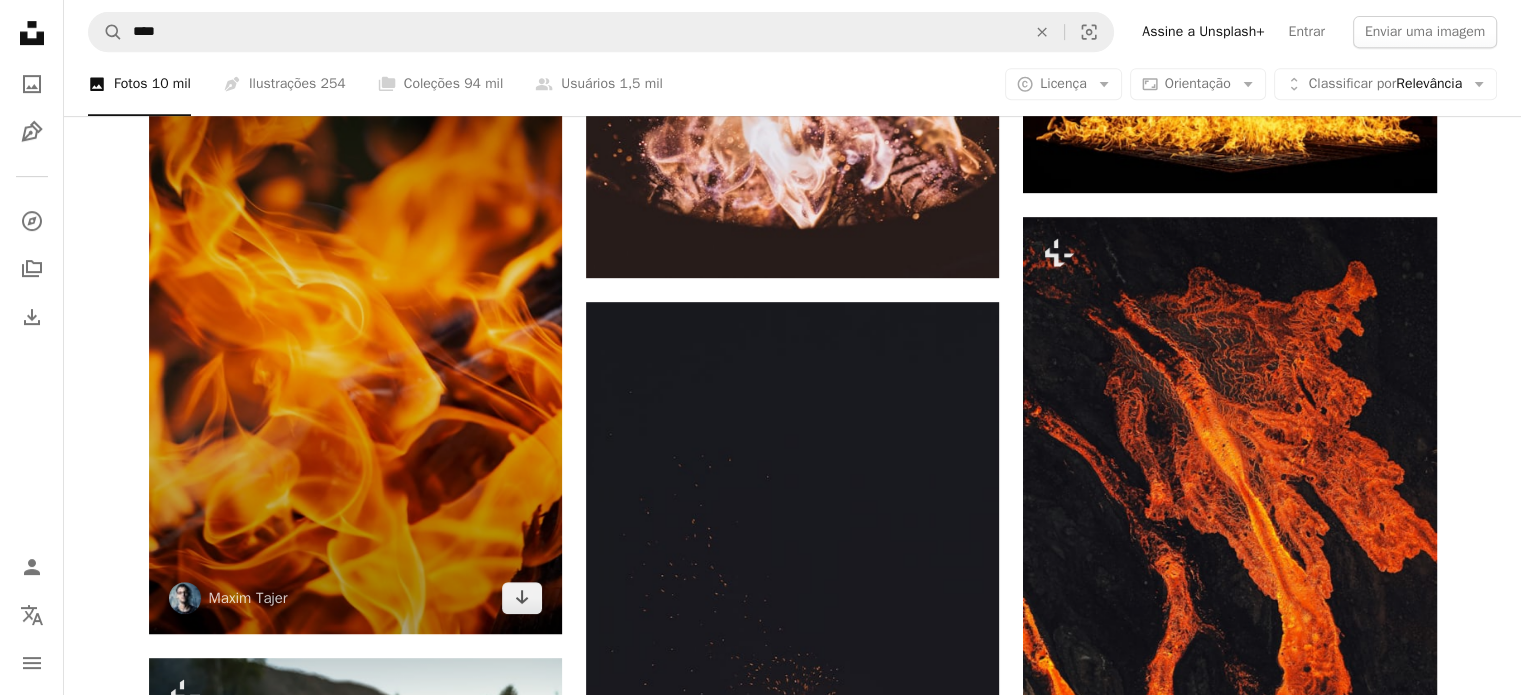 click at bounding box center (355, 324) 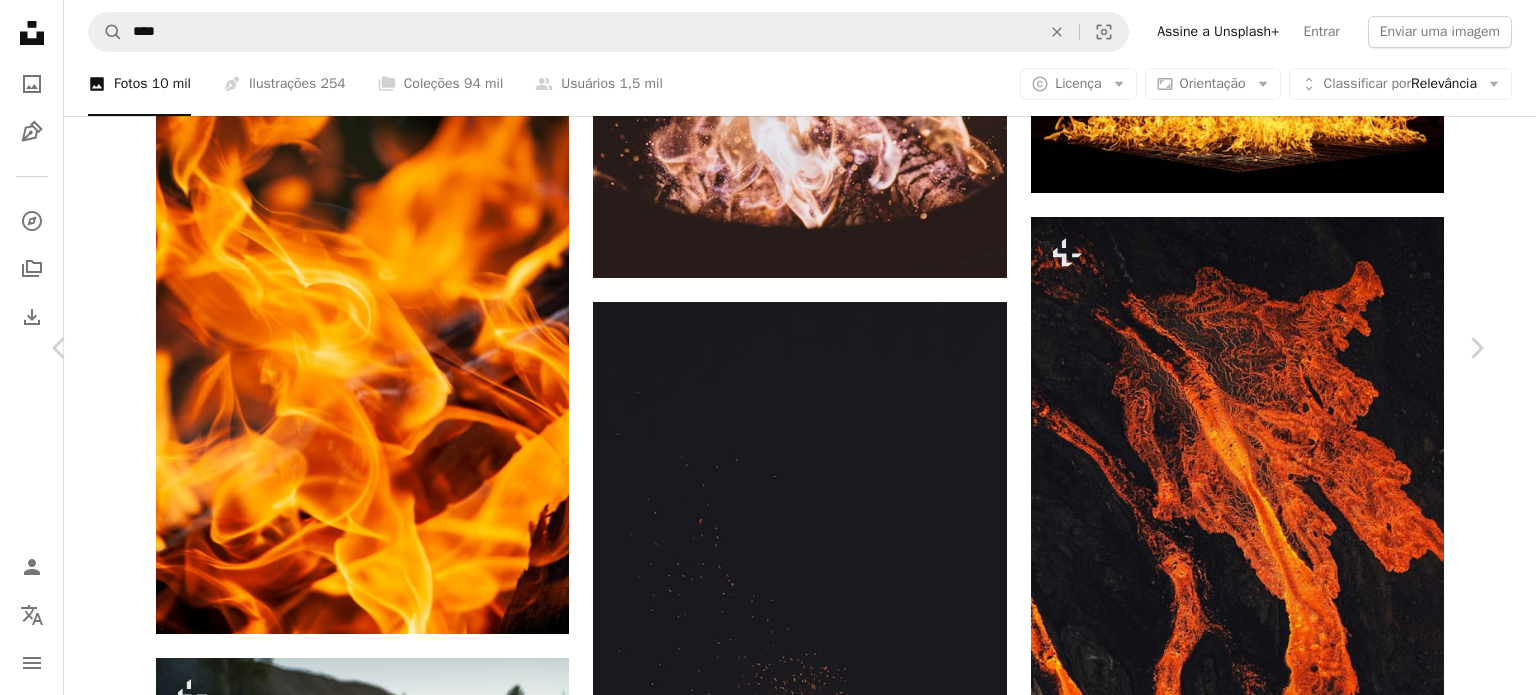 click on "Baixar gratuitamente" at bounding box center [1266, 4445] 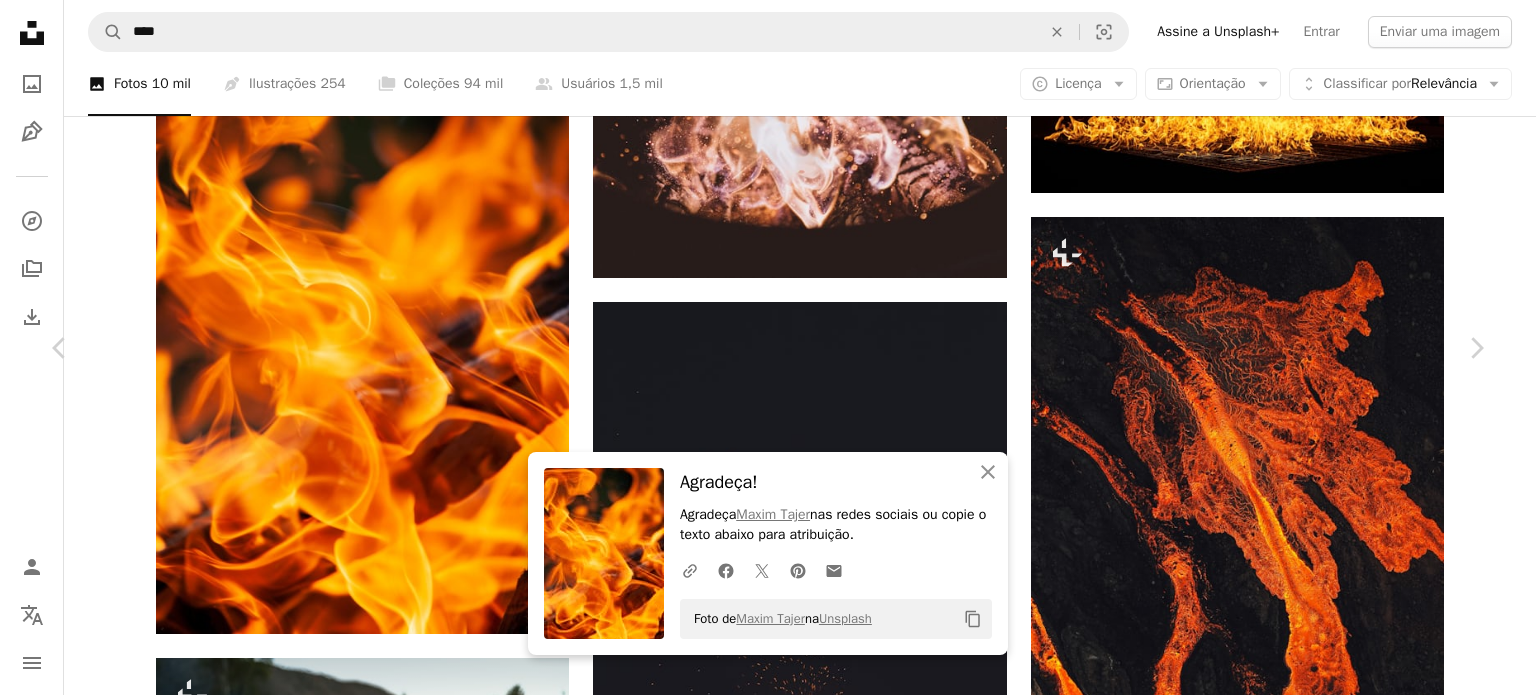 click on "An X shape" at bounding box center [20, 20] 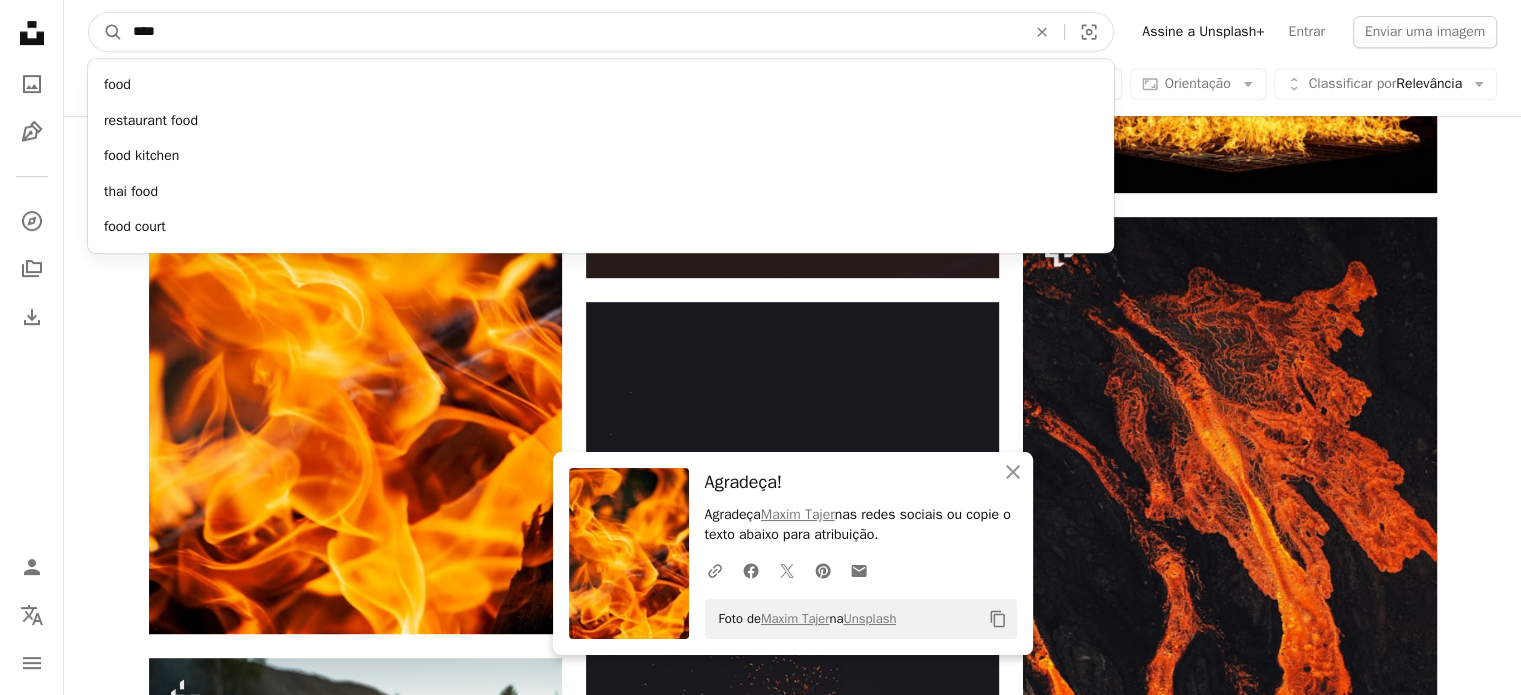 drag, startPoint x: 185, startPoint y: 36, endPoint x: 74, endPoint y: 29, distance: 111.220505 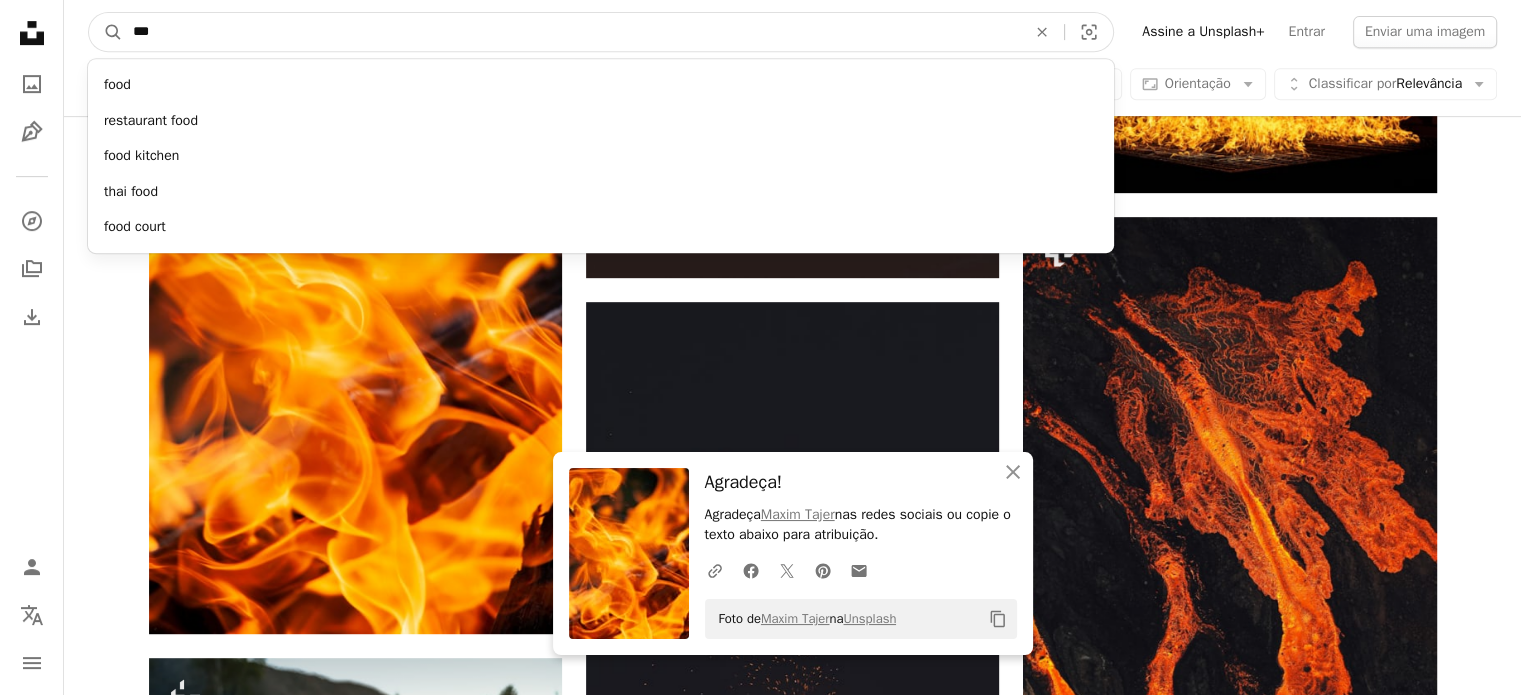 type on "****" 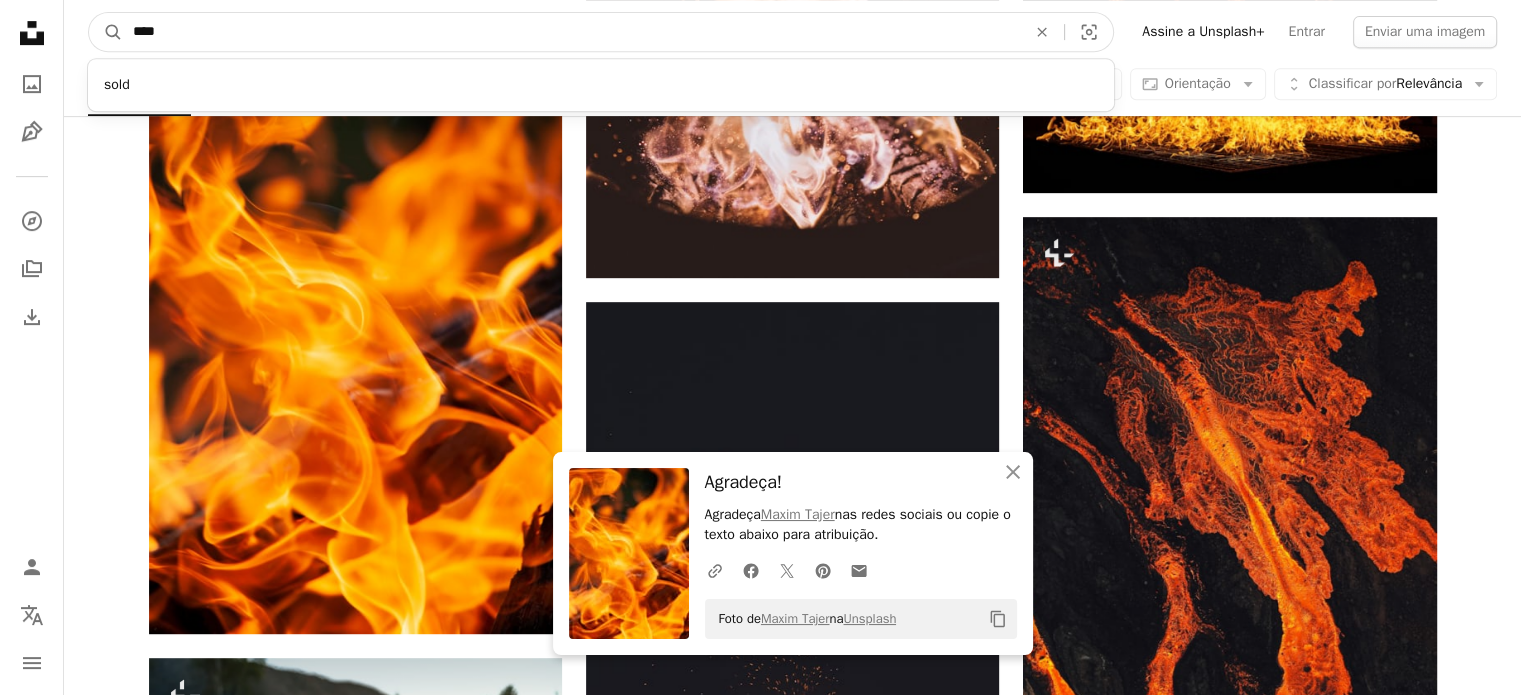 click on "A magnifying glass" at bounding box center (106, 32) 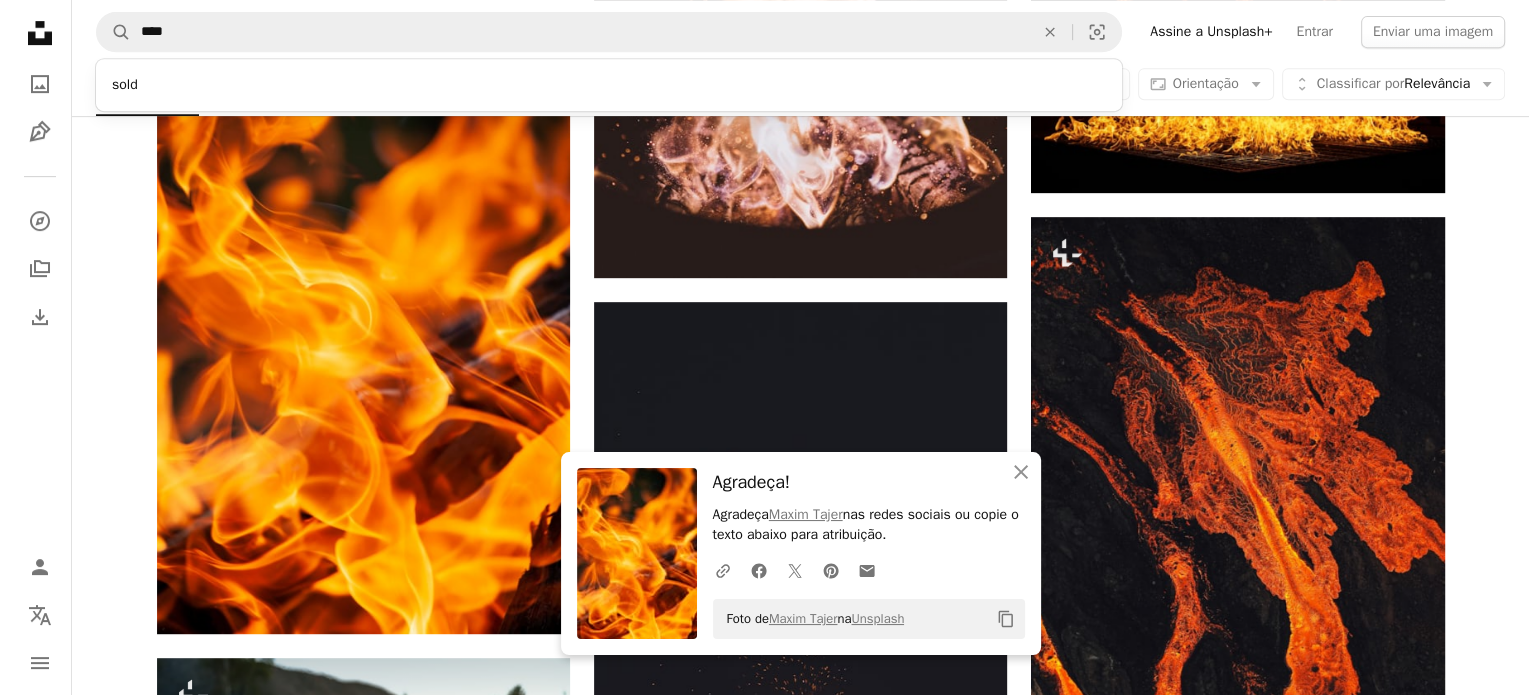 scroll, scrollTop: 0, scrollLeft: 0, axis: both 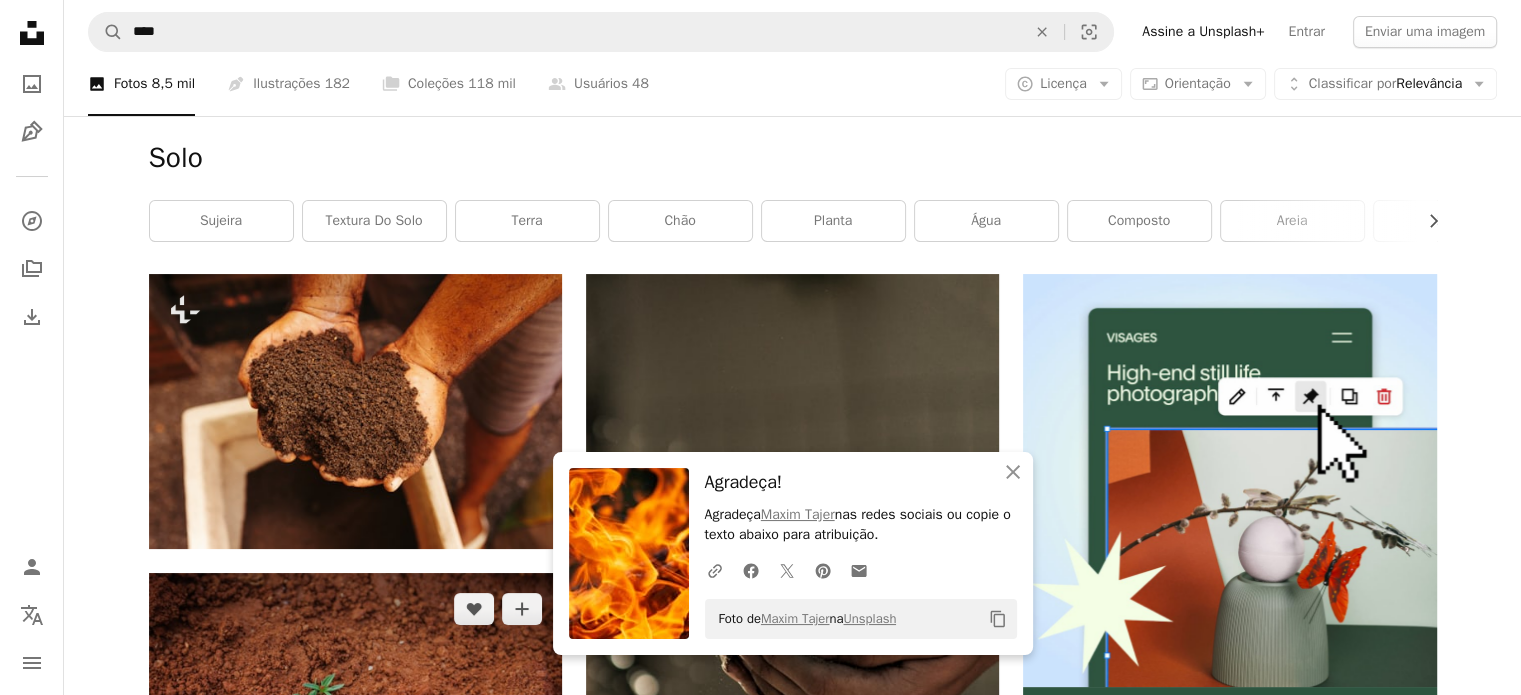 click at bounding box center (355, 710) 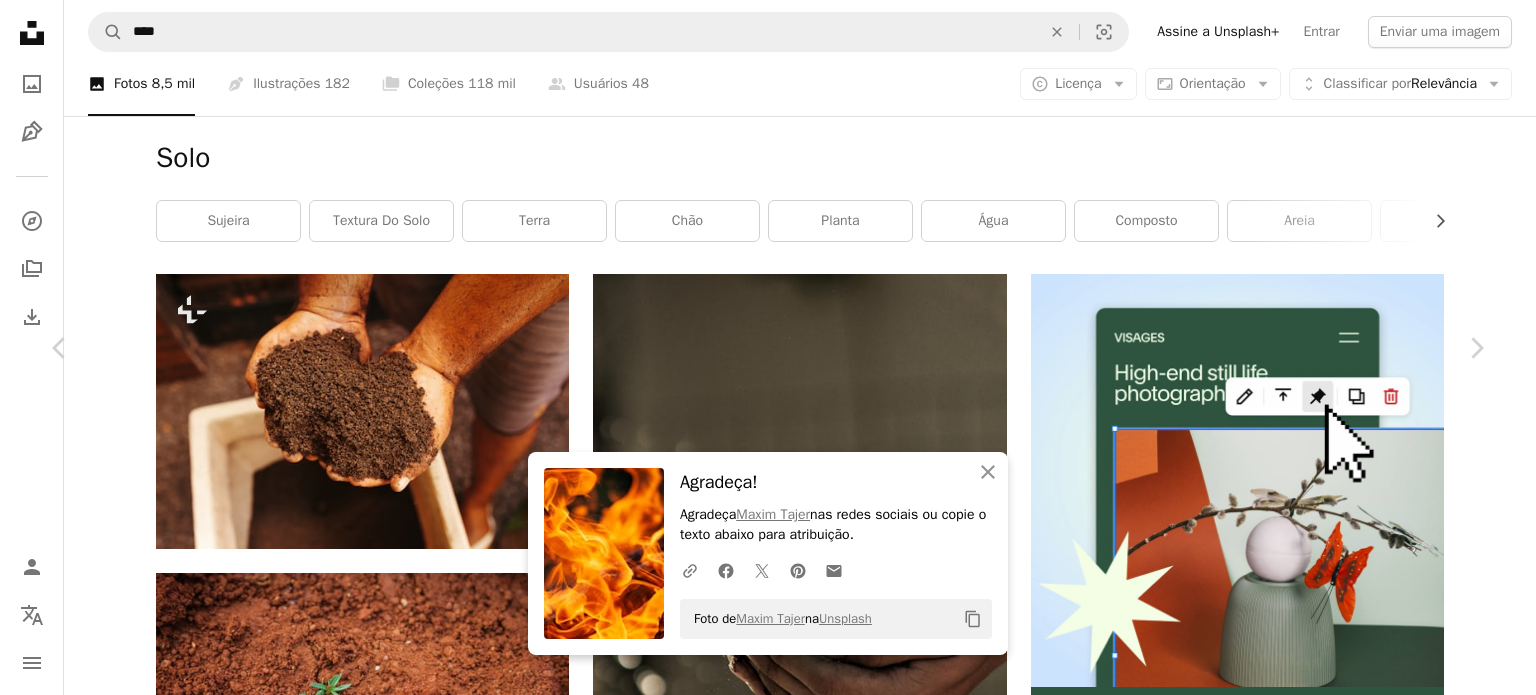 click on "Baixar gratuitamente" at bounding box center [1266, 4180] 